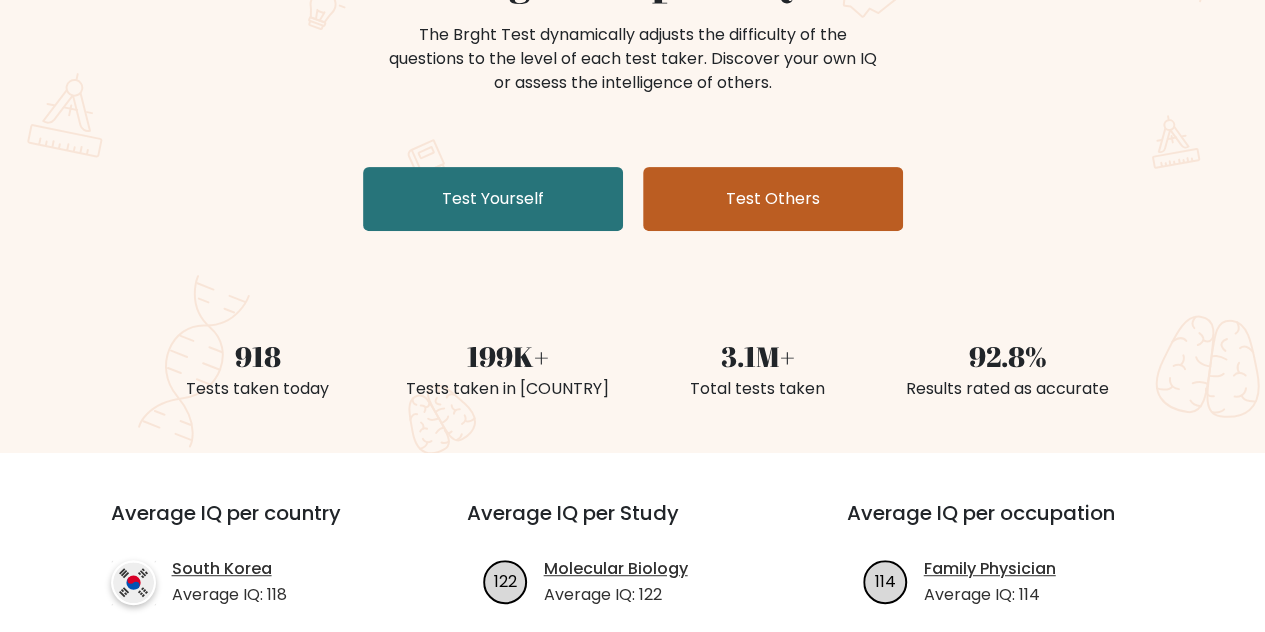scroll, scrollTop: 300, scrollLeft: 0, axis: vertical 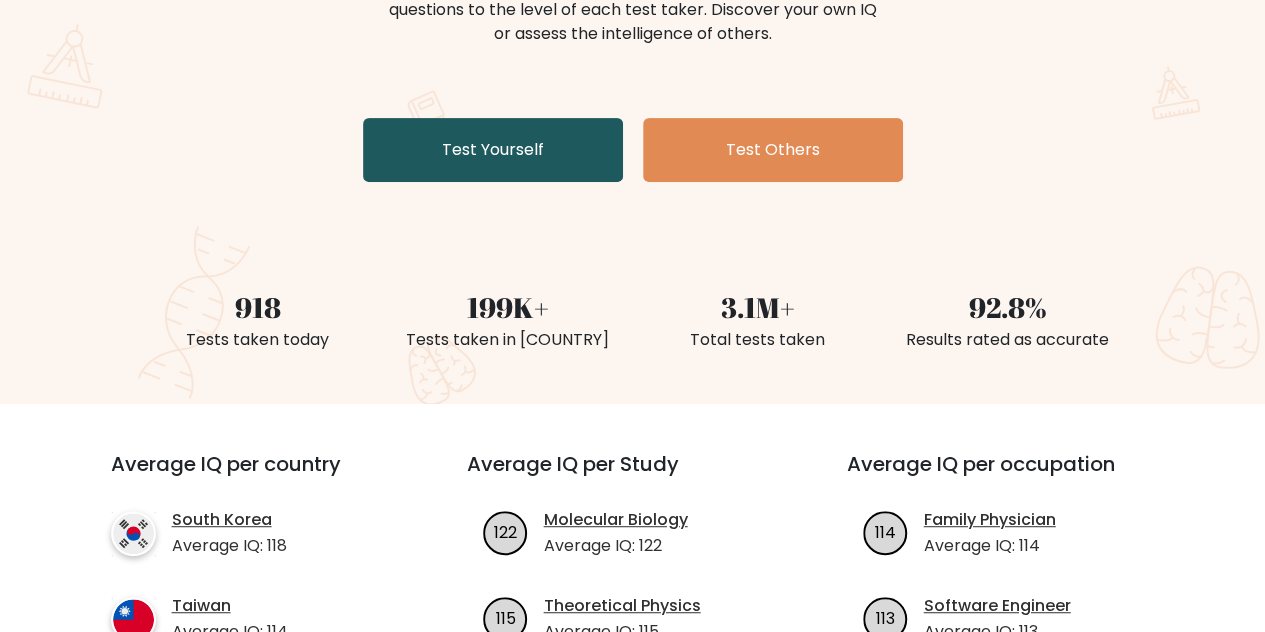 click on "Test Yourself" at bounding box center [493, 150] 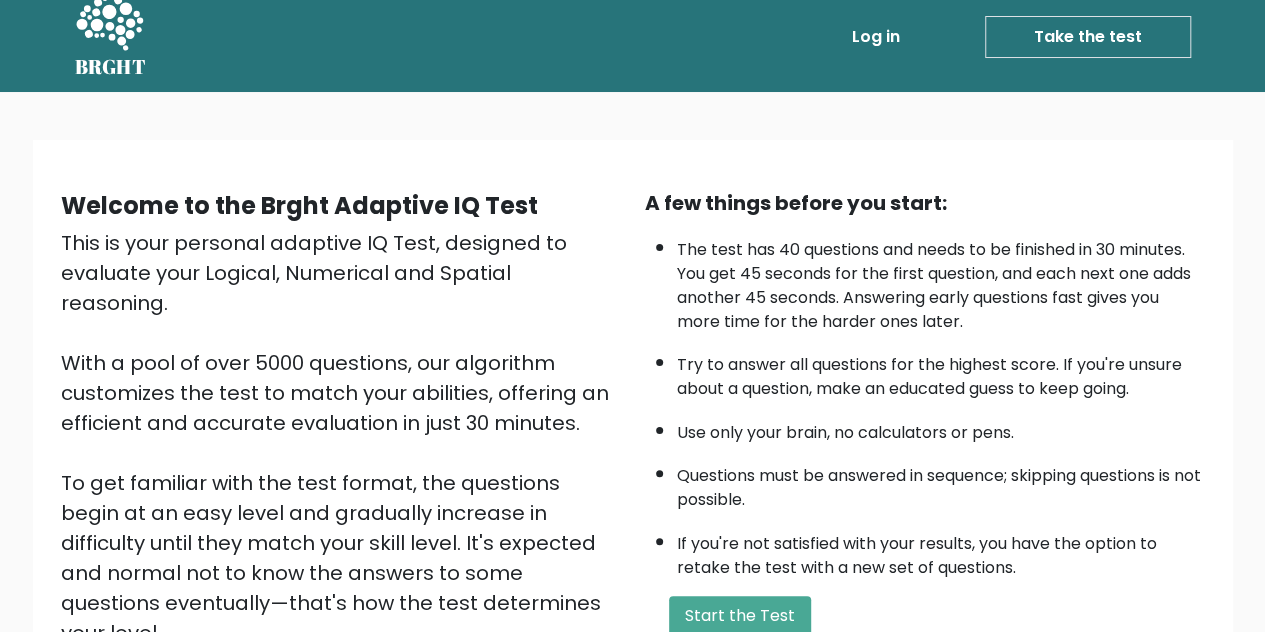 scroll, scrollTop: 200, scrollLeft: 0, axis: vertical 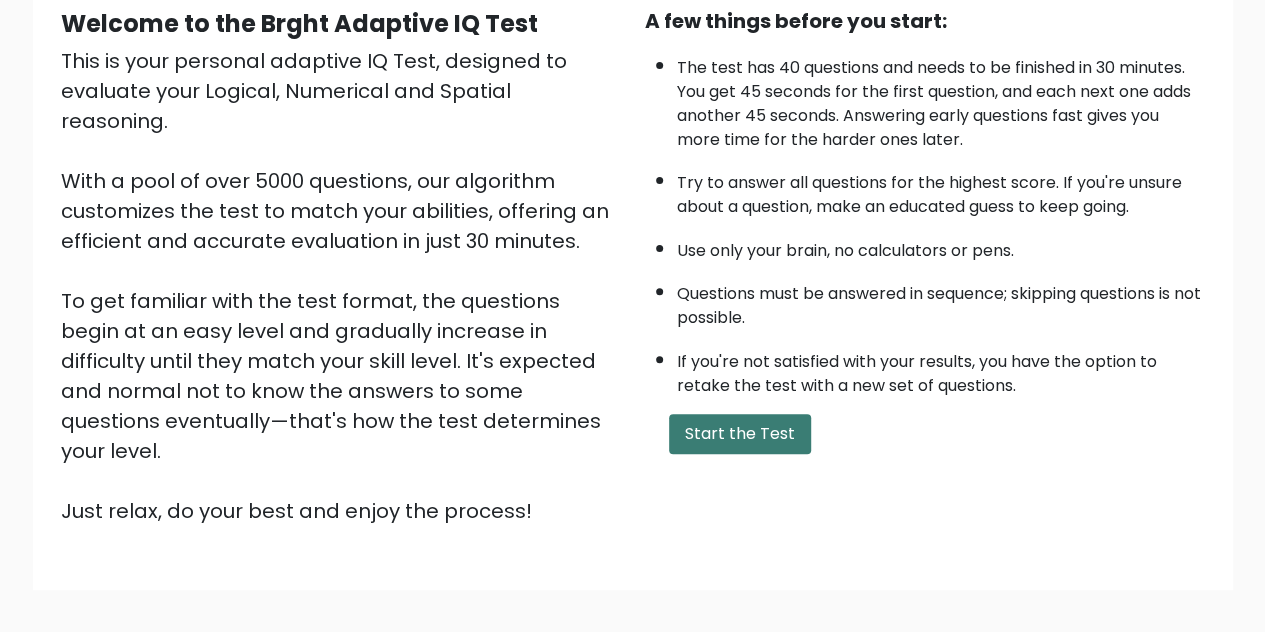click on "Start the Test" at bounding box center (740, 434) 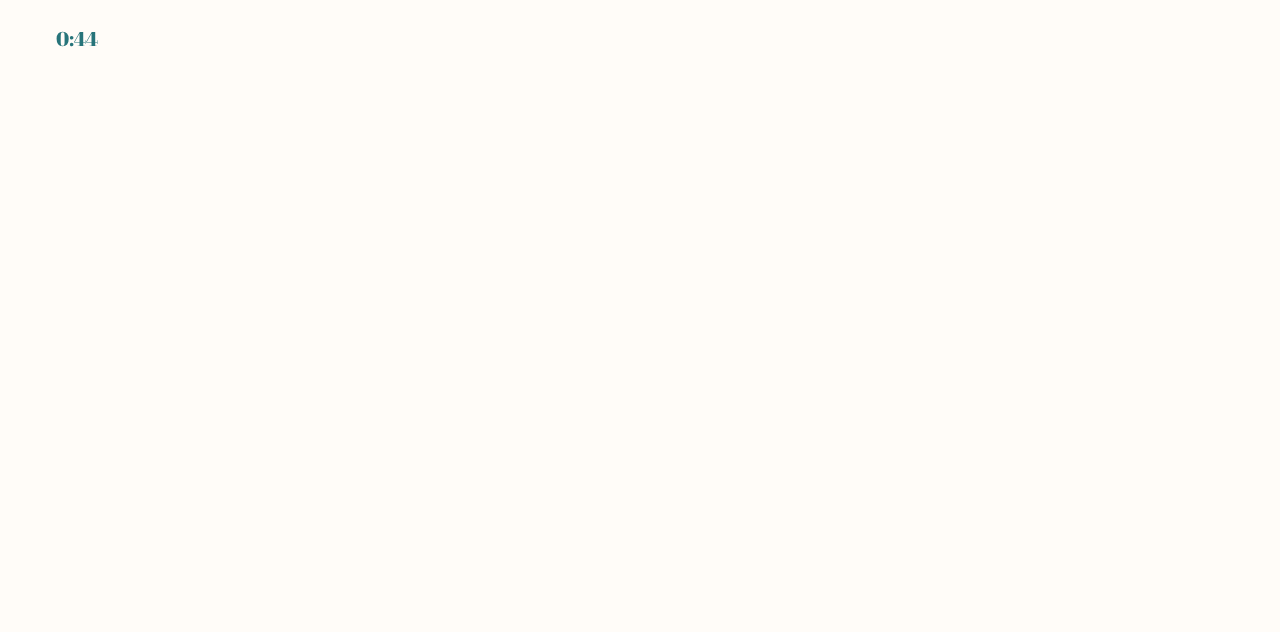 scroll, scrollTop: 0, scrollLeft: 0, axis: both 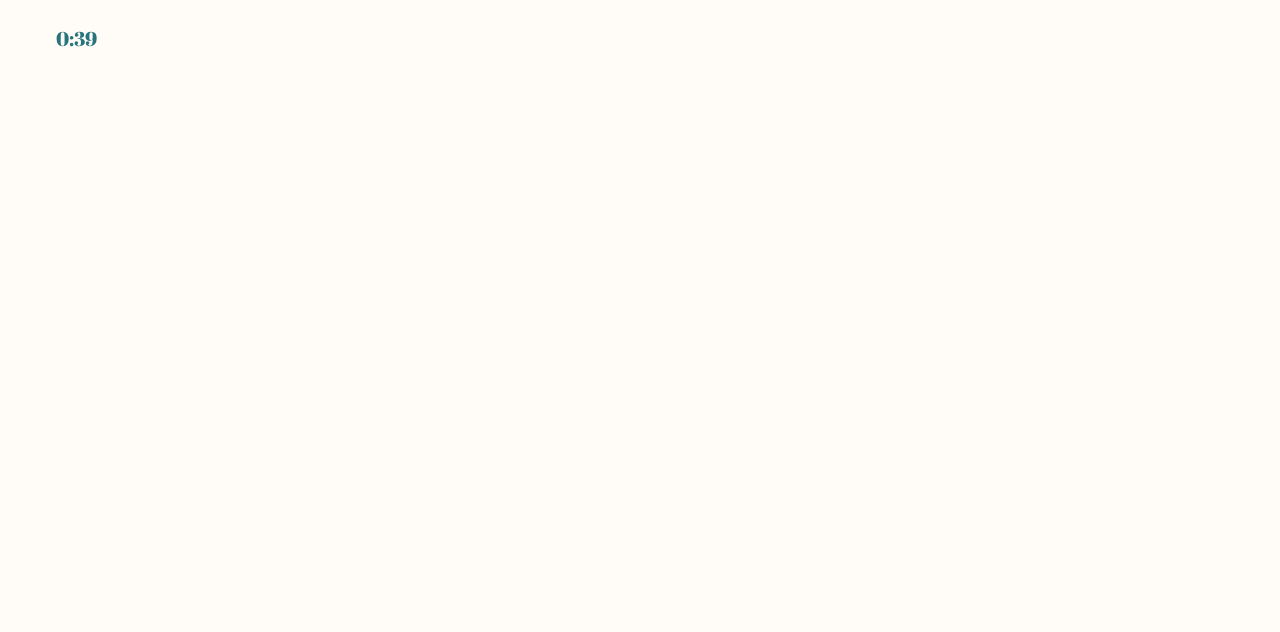click on "0:39" at bounding box center (640, 316) 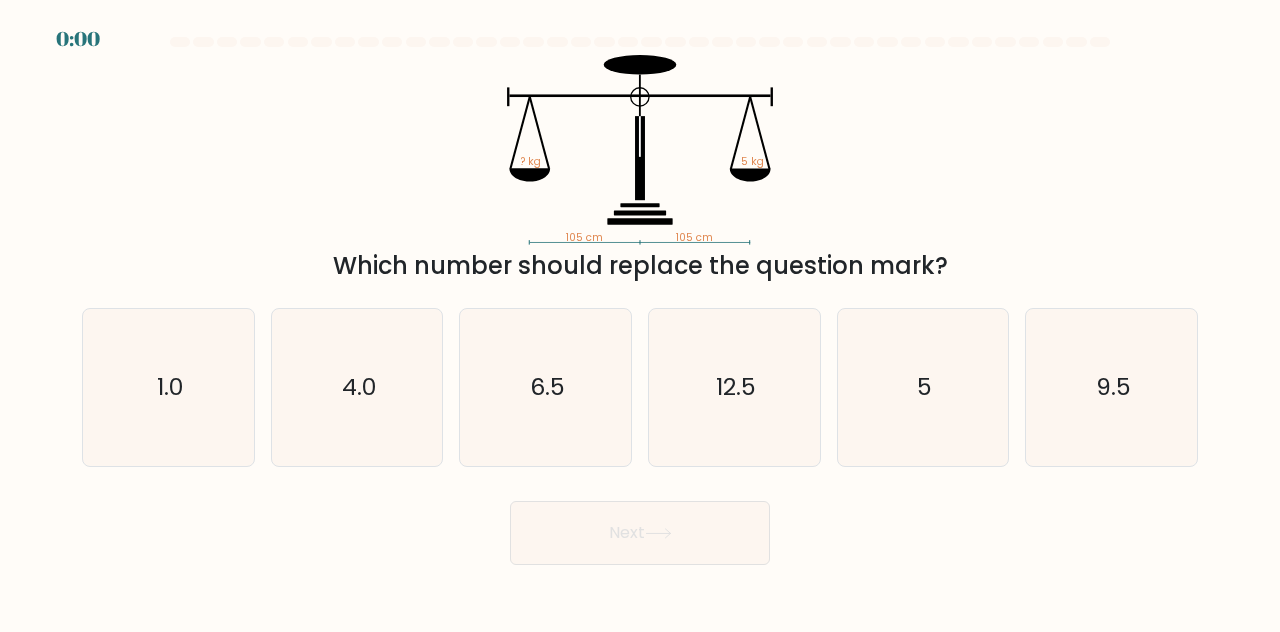 scroll, scrollTop: 0, scrollLeft: 0, axis: both 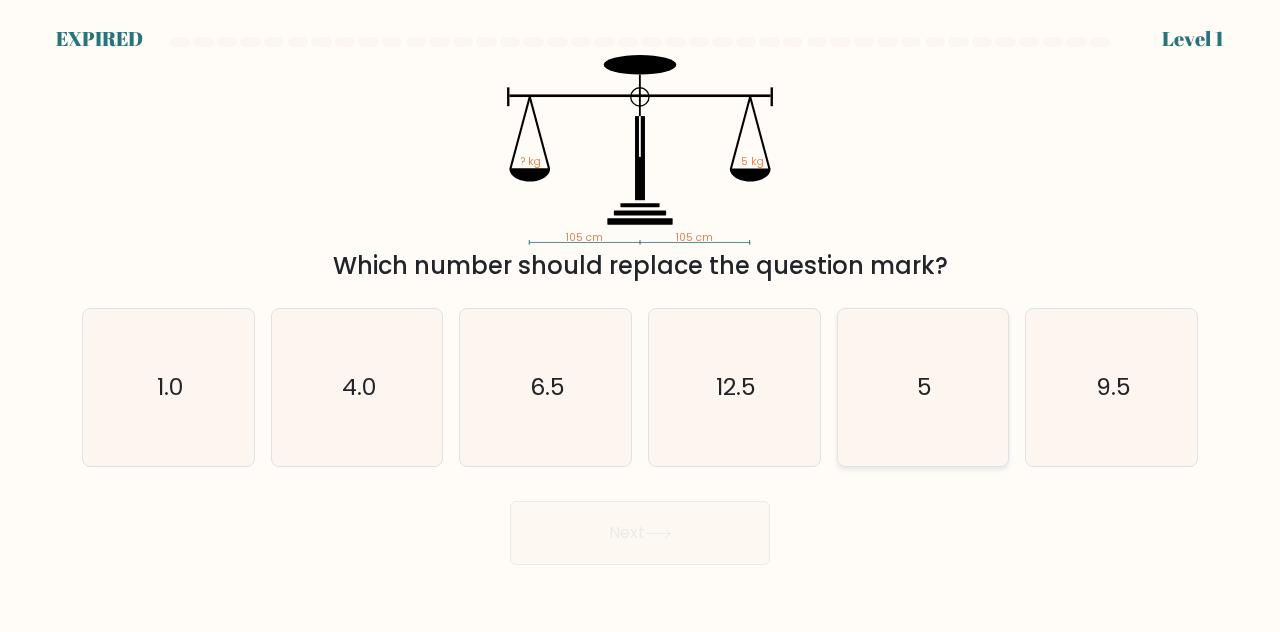 click on "5" 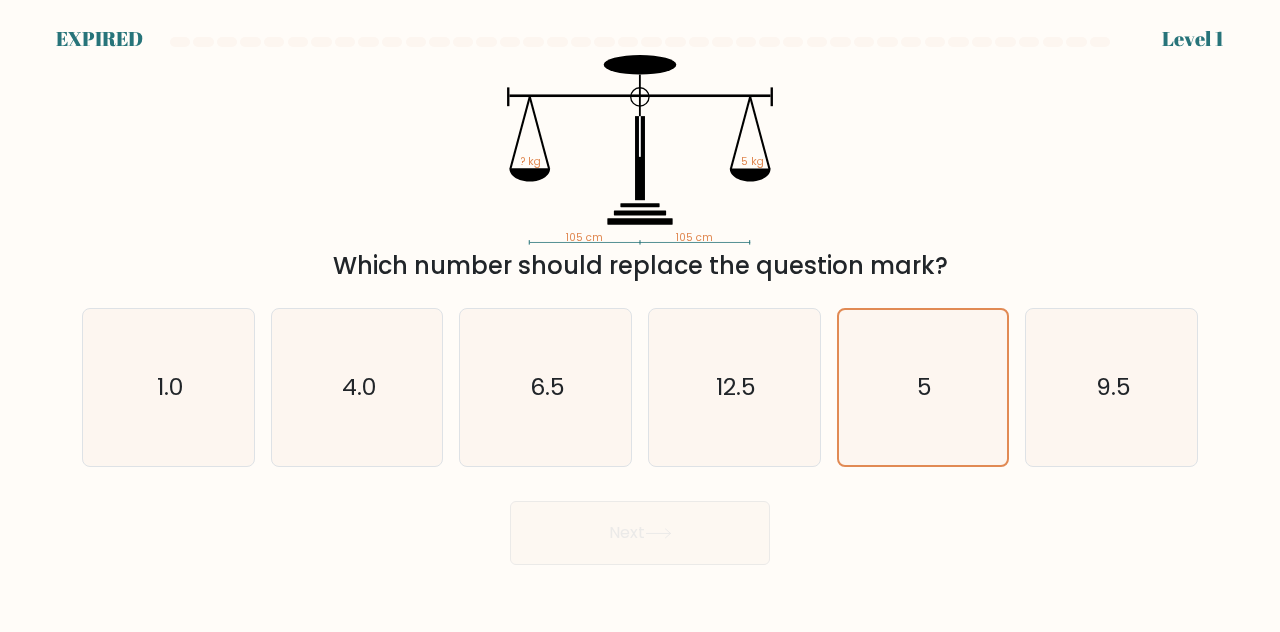 click on "Next" at bounding box center [640, 528] 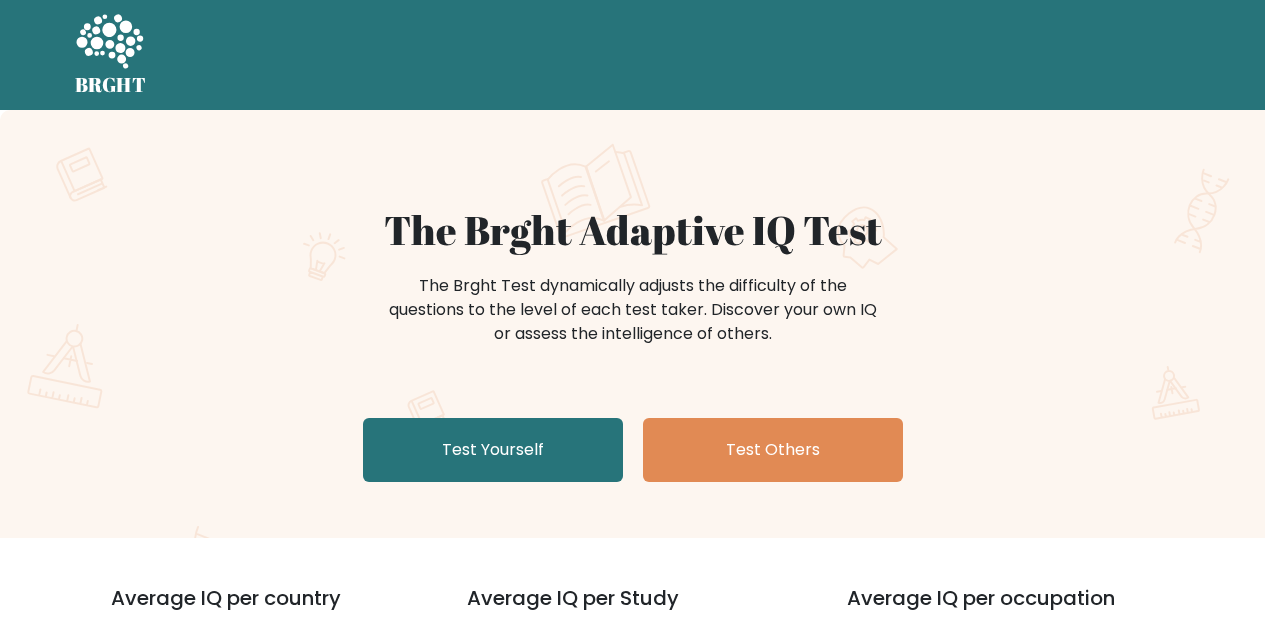 scroll, scrollTop: 0, scrollLeft: 0, axis: both 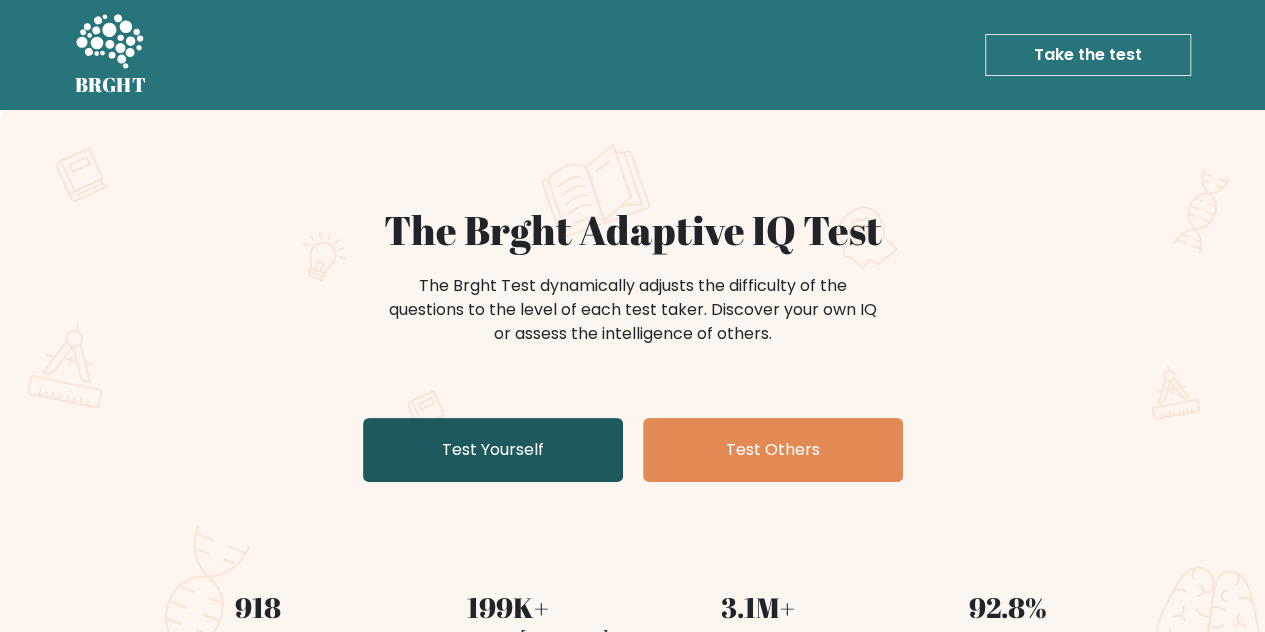 click on "Test Yourself" at bounding box center [493, 450] 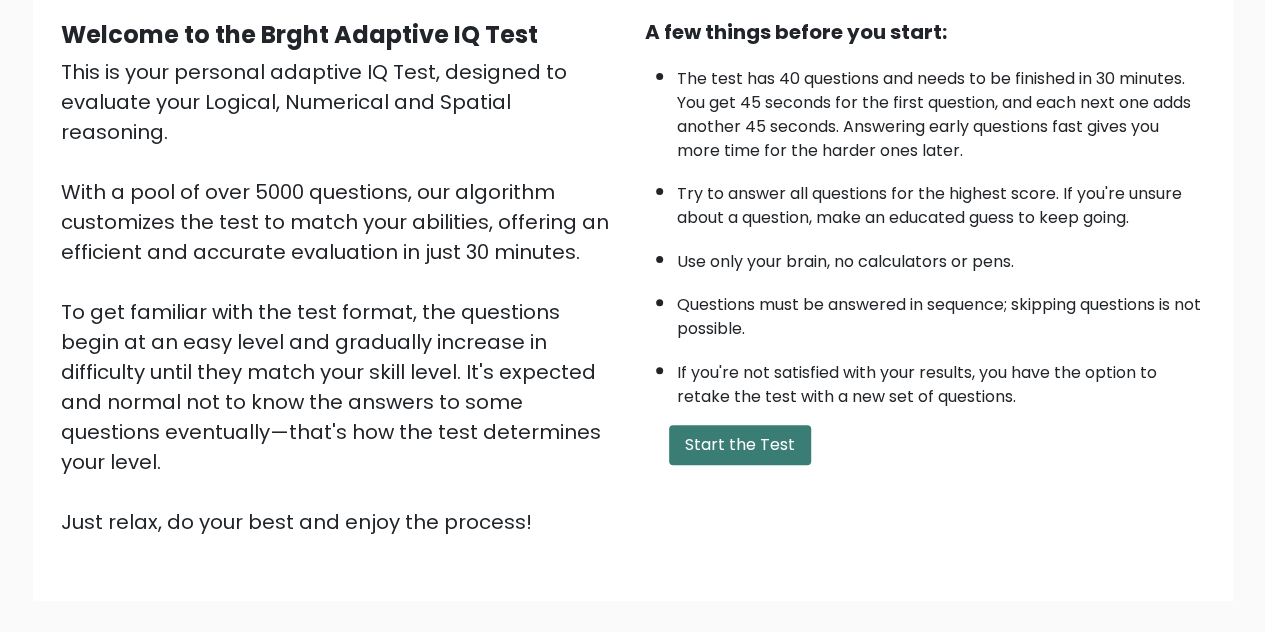 scroll, scrollTop: 284, scrollLeft: 0, axis: vertical 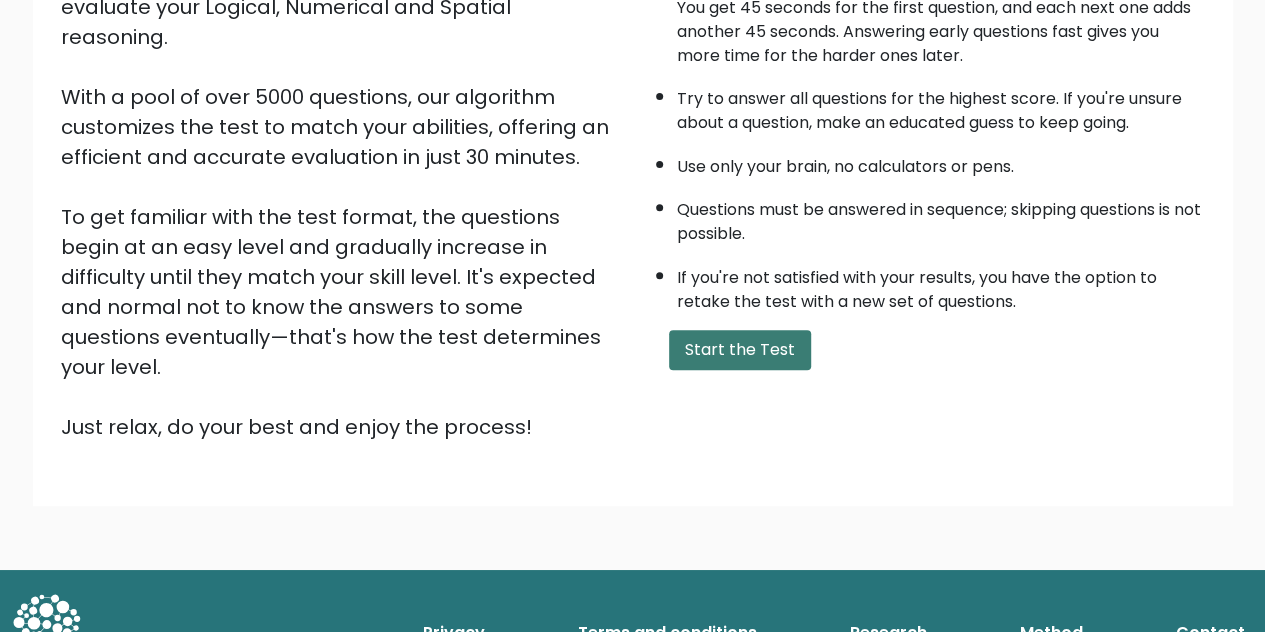click on "Start the Test" at bounding box center [740, 350] 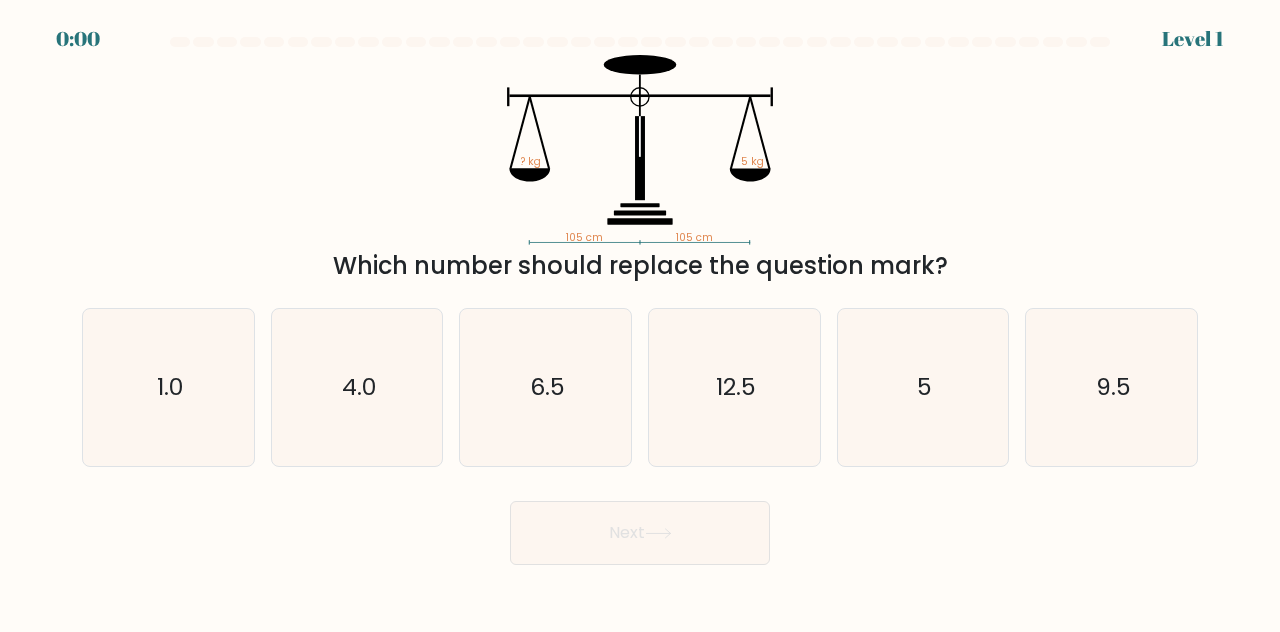 scroll, scrollTop: 0, scrollLeft: 0, axis: both 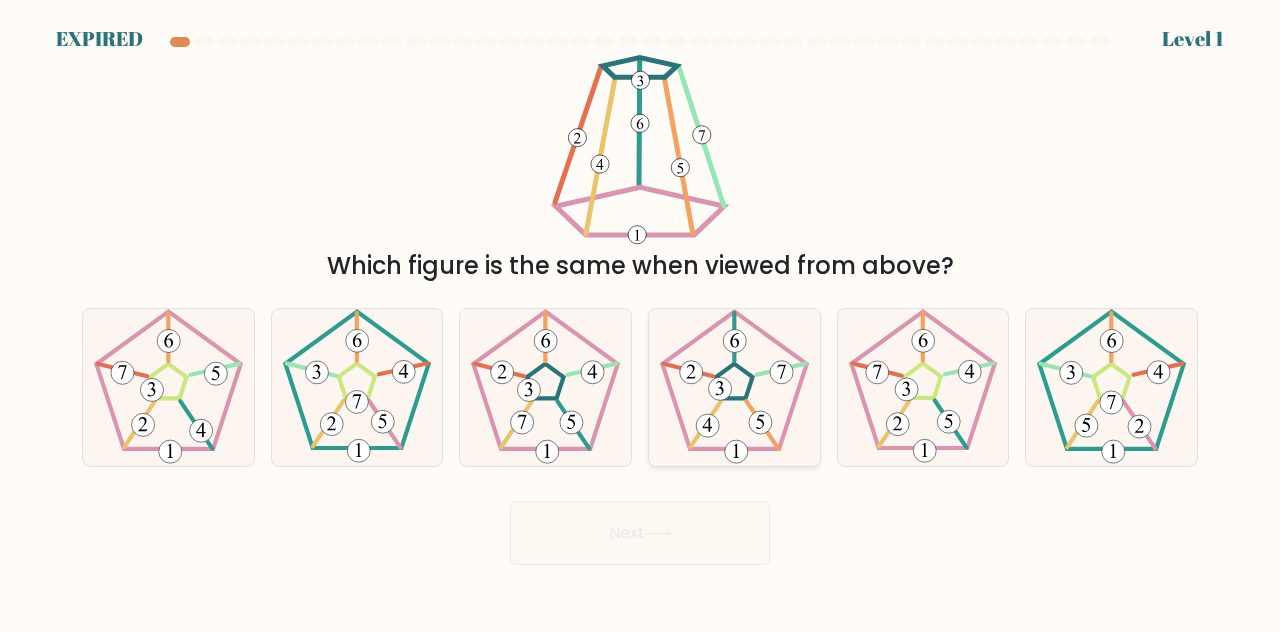 click 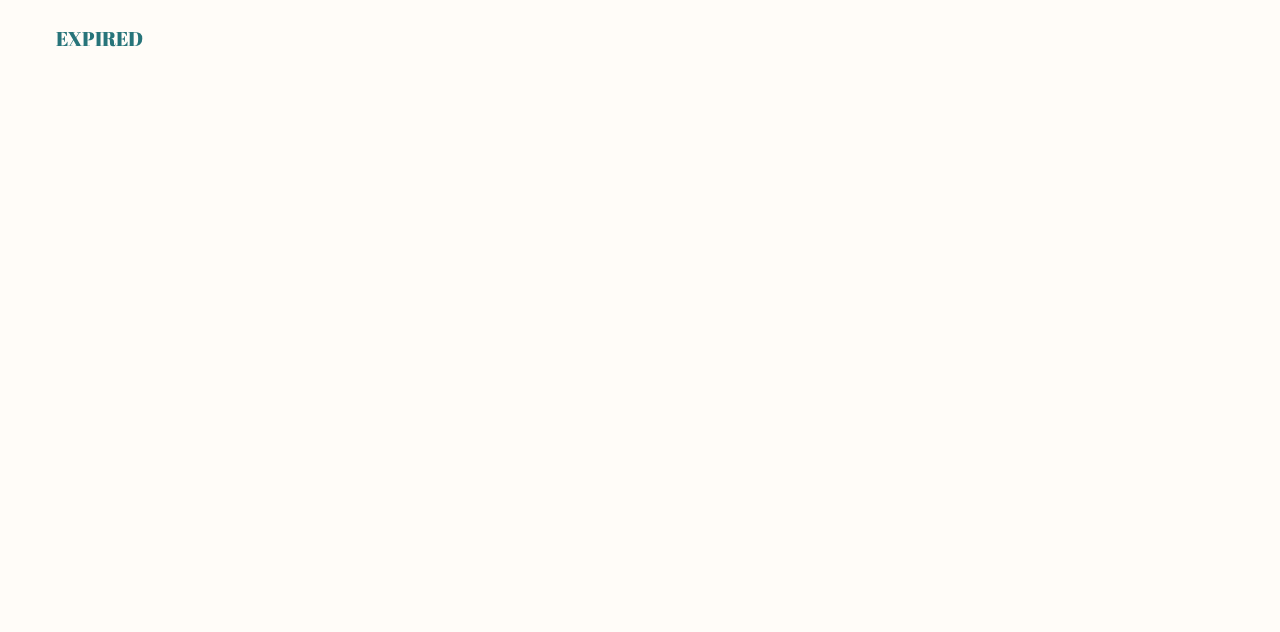 scroll, scrollTop: 0, scrollLeft: 0, axis: both 